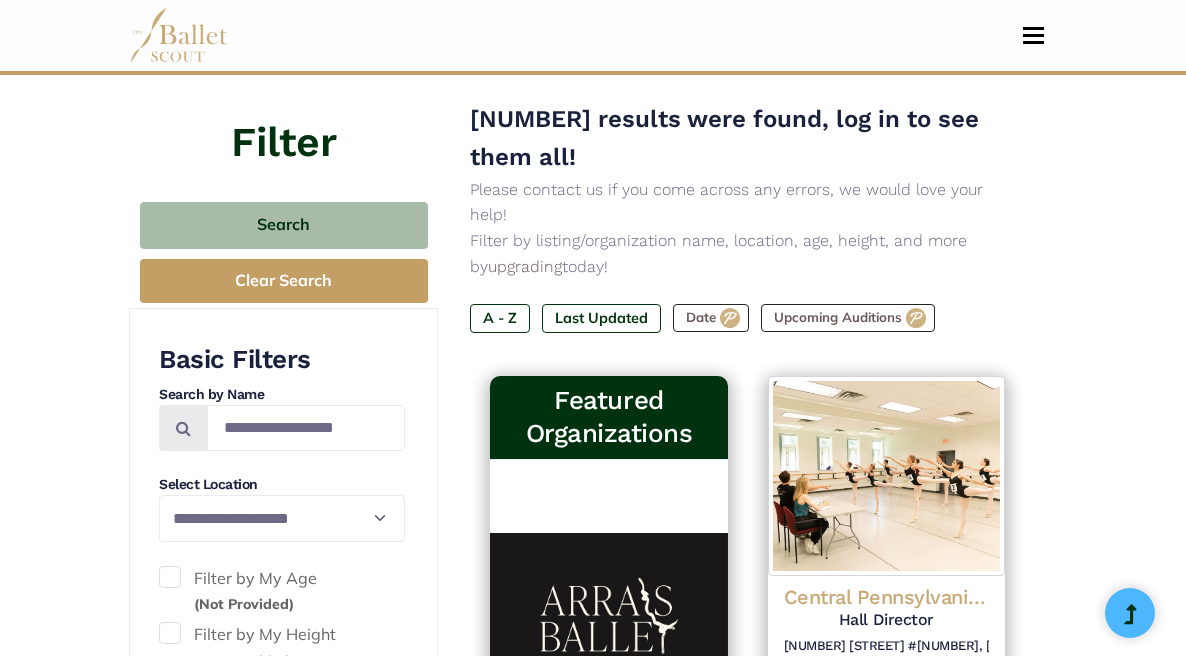 scroll, scrollTop: 0, scrollLeft: 0, axis: both 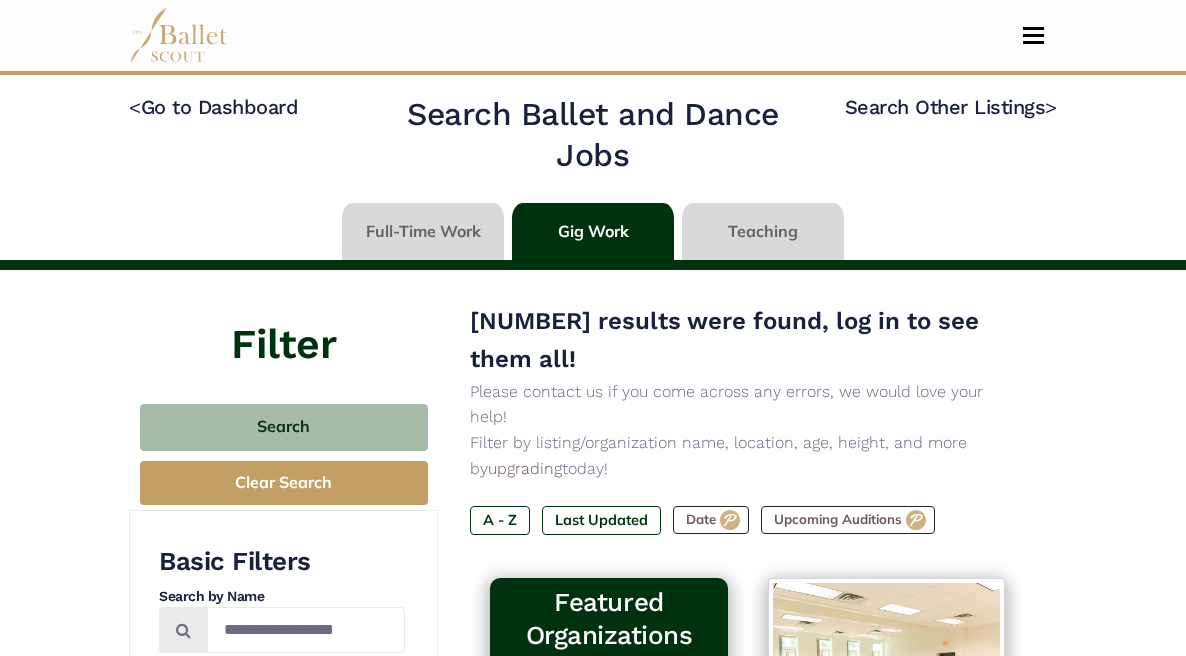 click at bounding box center [593, 231] 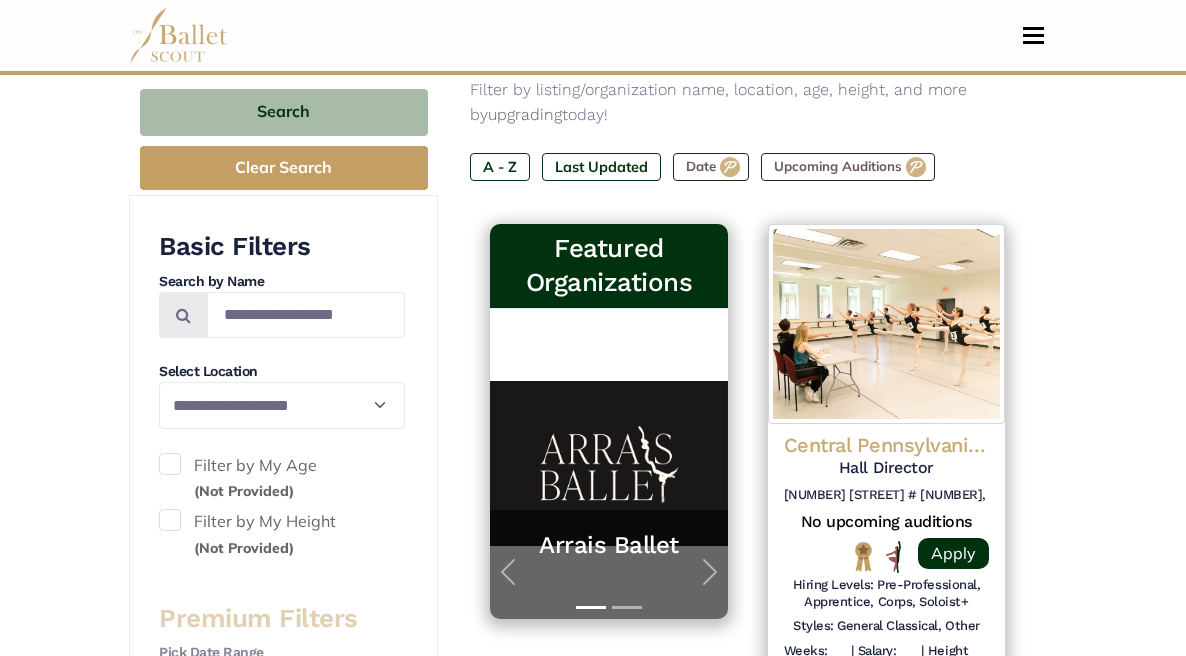 scroll, scrollTop: 251, scrollLeft: 0, axis: vertical 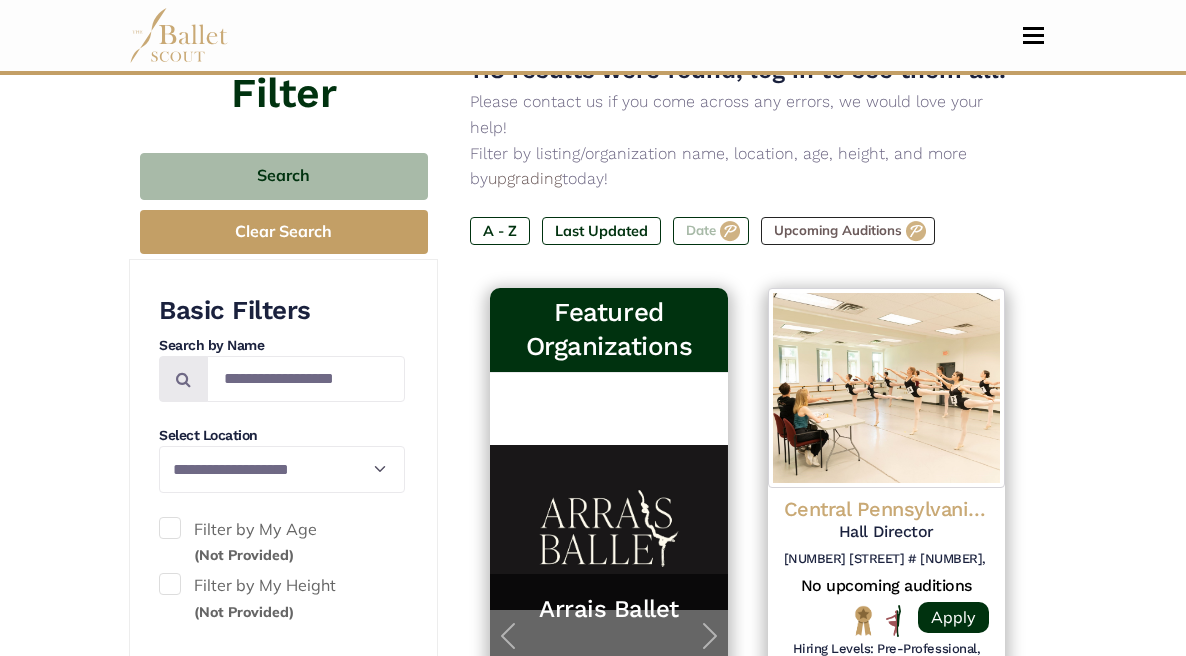 click on "Date" at bounding box center (711, 231) 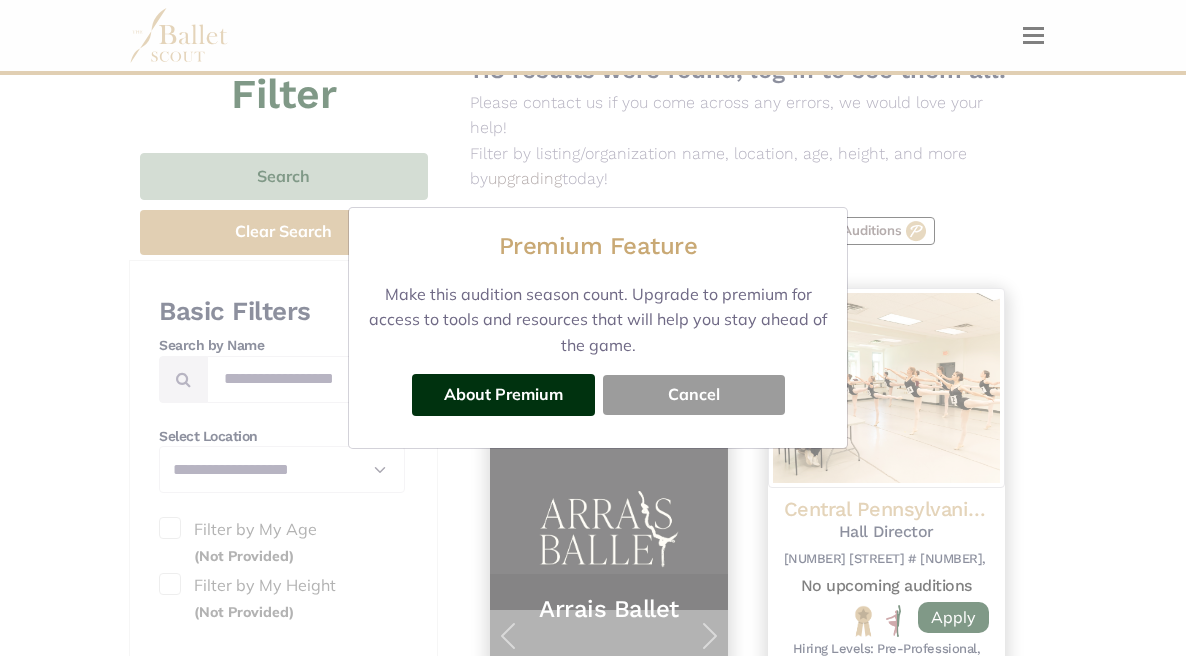 click on "Cancel" at bounding box center (694, 395) 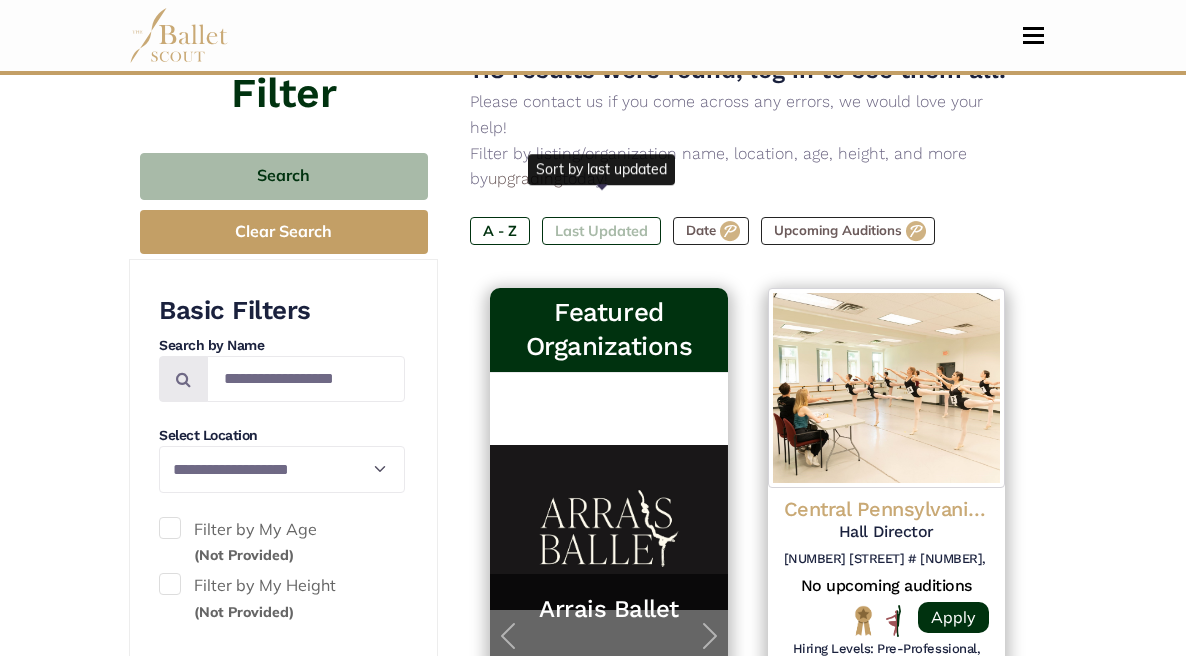 click on "Last Updated" at bounding box center [601, 231] 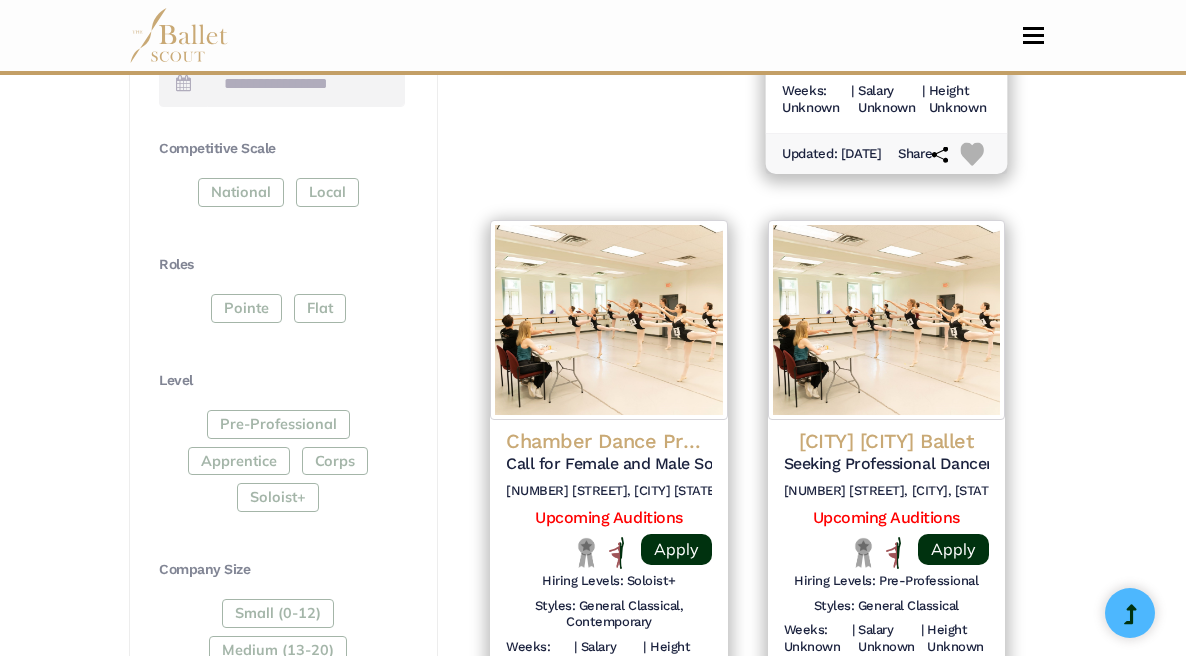 scroll, scrollTop: 917, scrollLeft: 0, axis: vertical 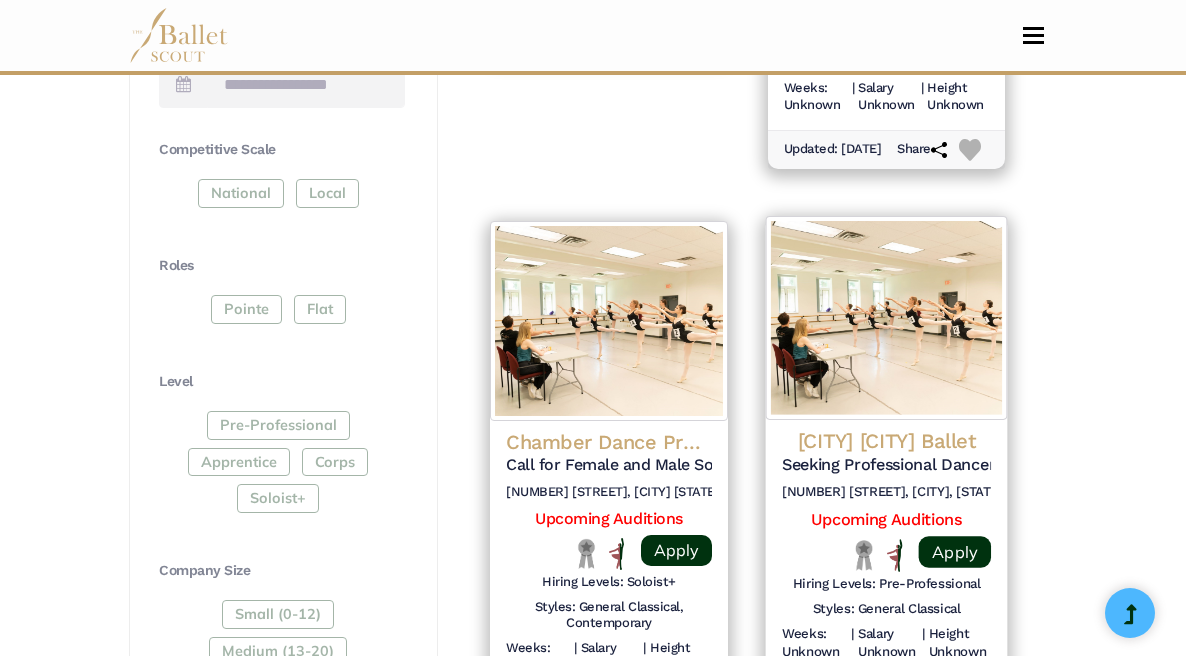 click on "Seeking Professional Dancers for 2025 Nutcracker Production" at bounding box center (886, -95) 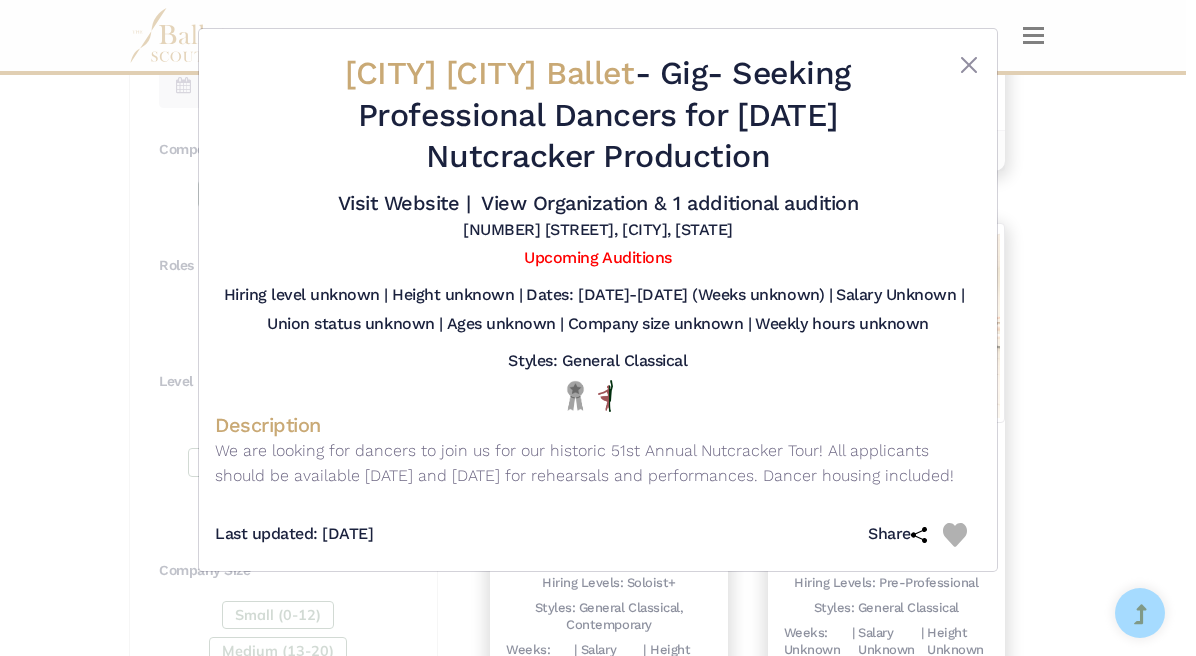 click on "[CITY] [CITY] Ballet" at bounding box center (489, 73) 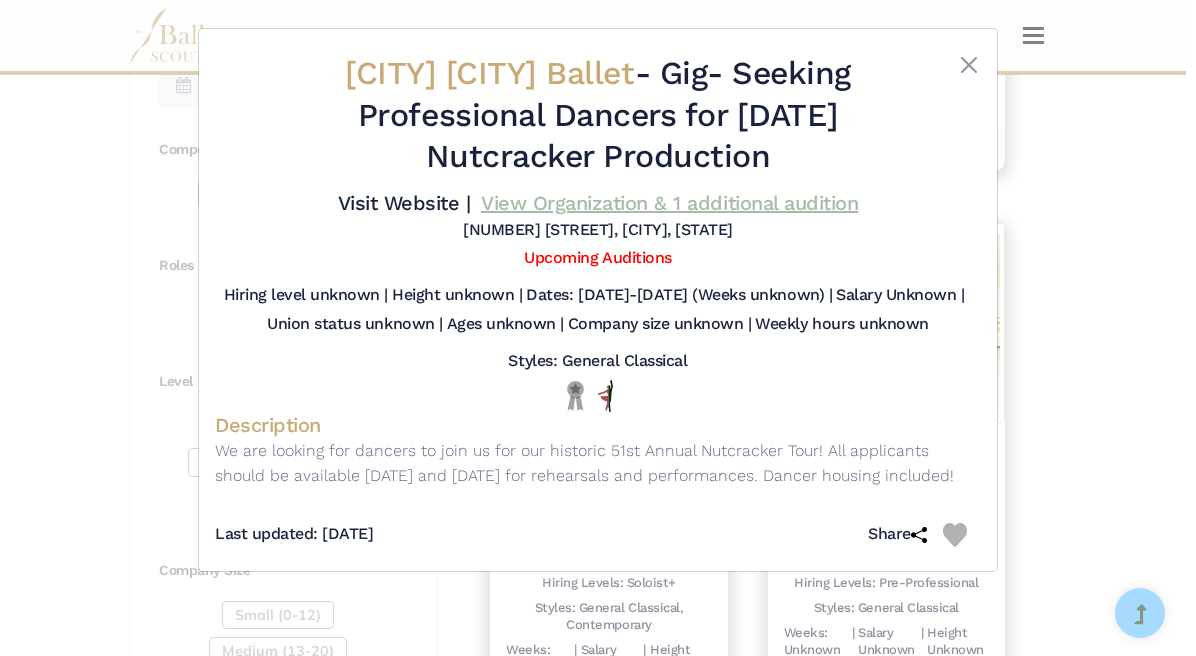 click on "View Organization
& 1 additional audition" at bounding box center (669, 203) 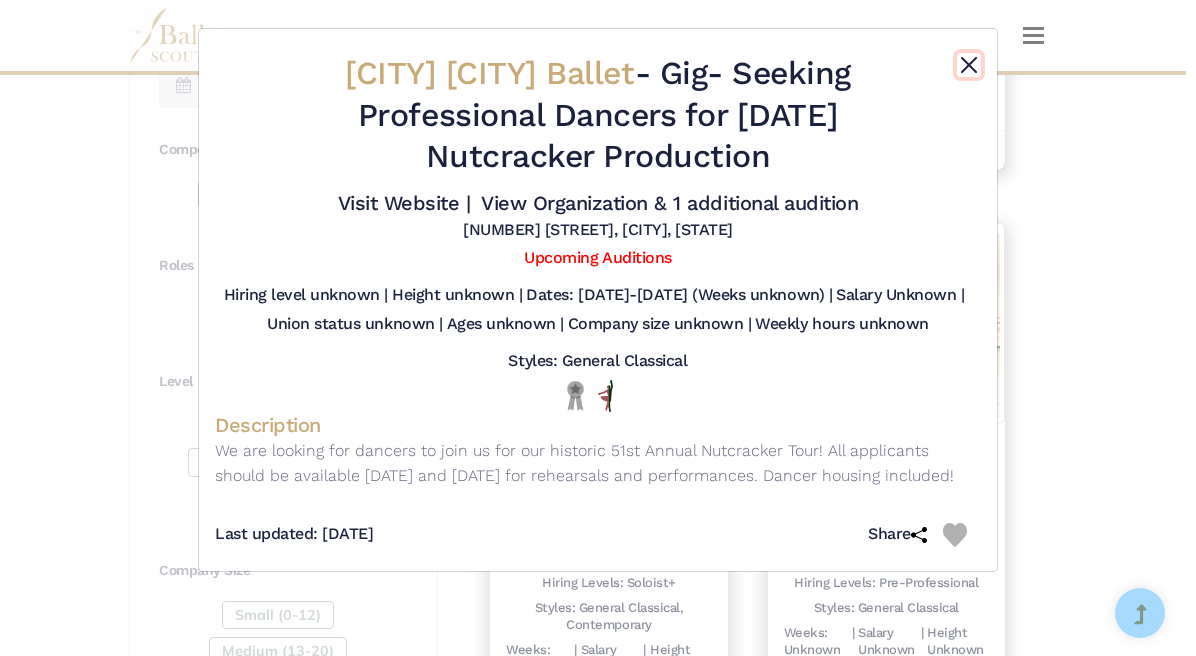 click at bounding box center [969, 65] 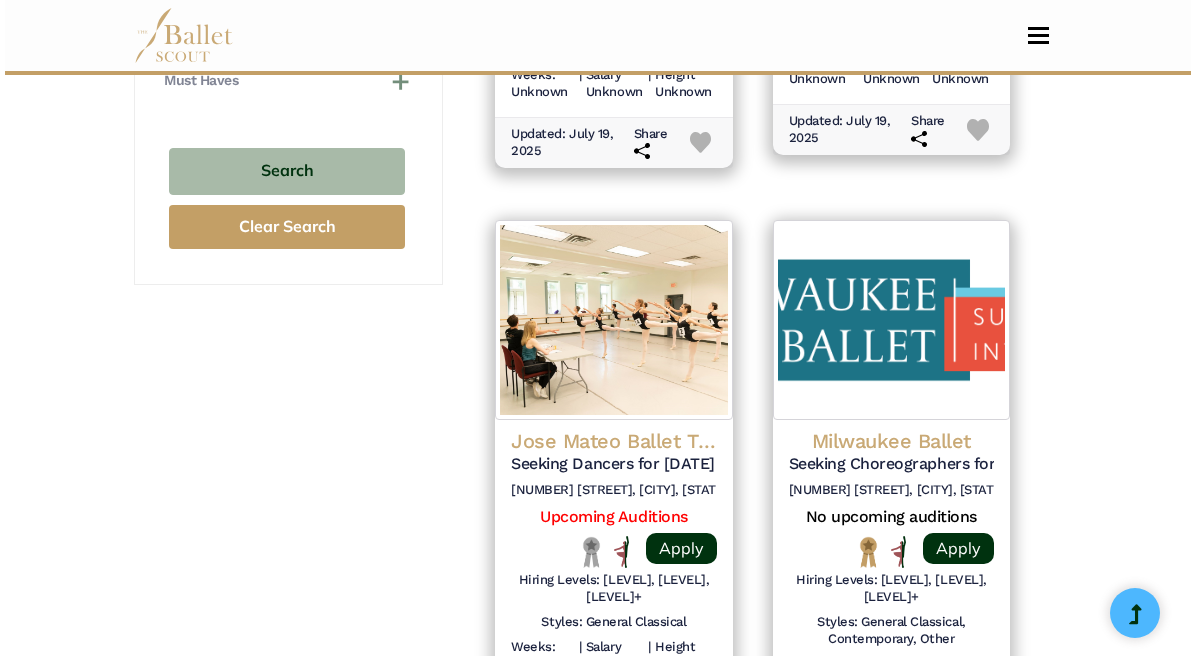 scroll, scrollTop: 2055, scrollLeft: 0, axis: vertical 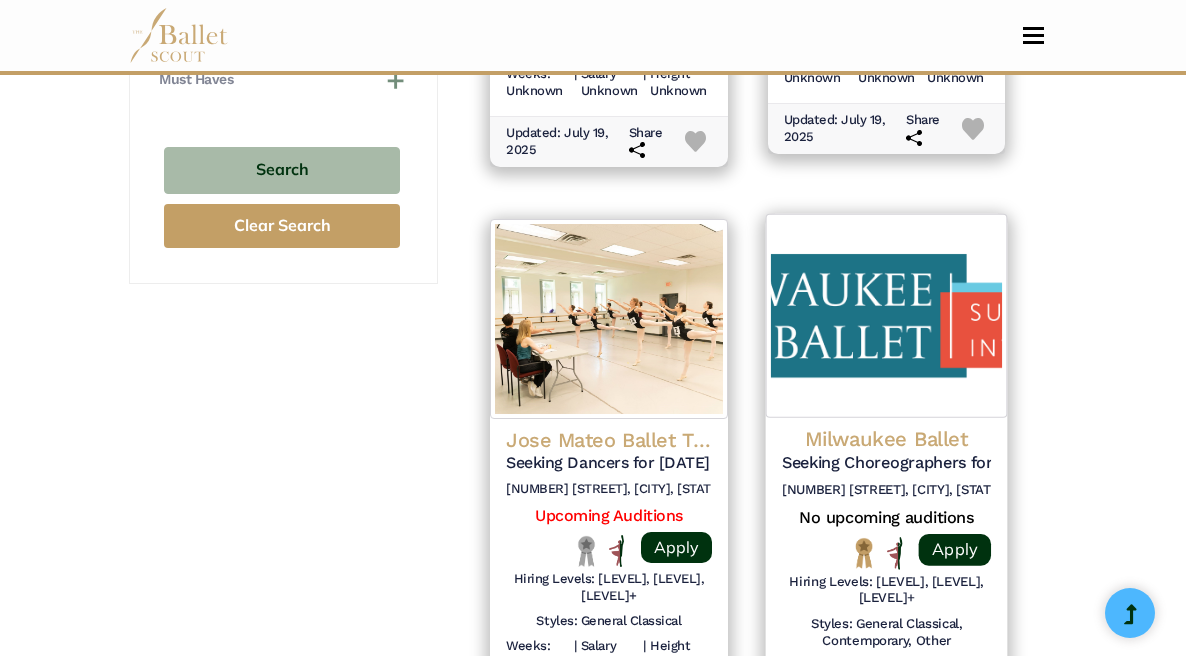 click on "Milwaukee Ballet" at bounding box center [886, -1256] 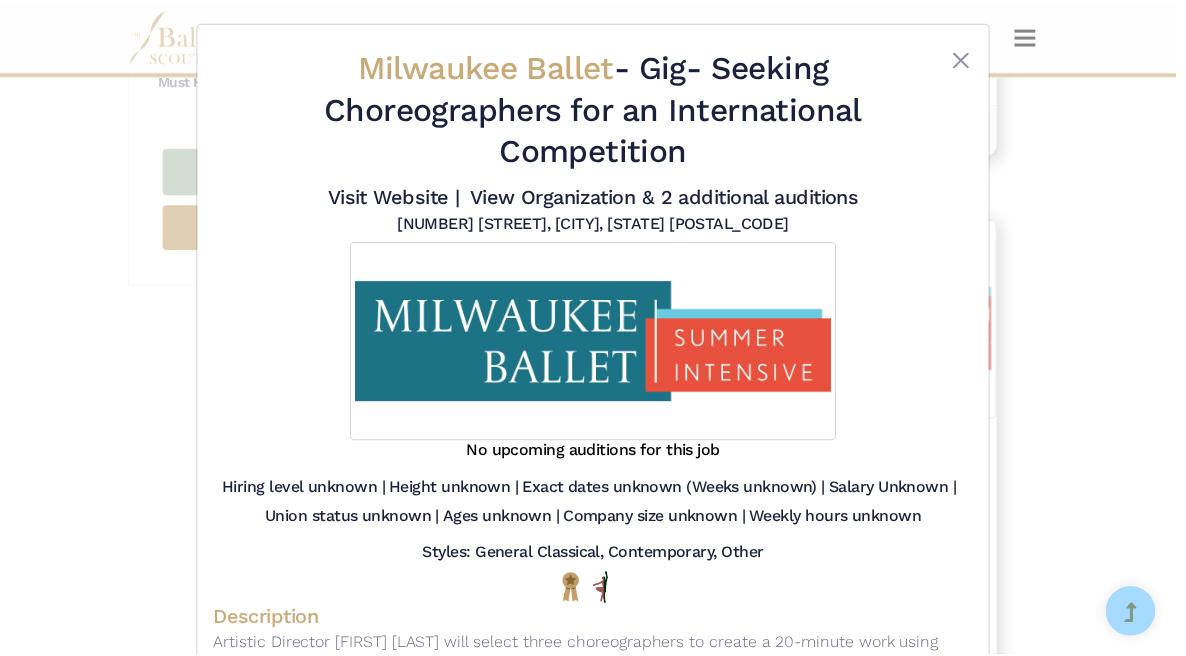 scroll, scrollTop: 0, scrollLeft: 0, axis: both 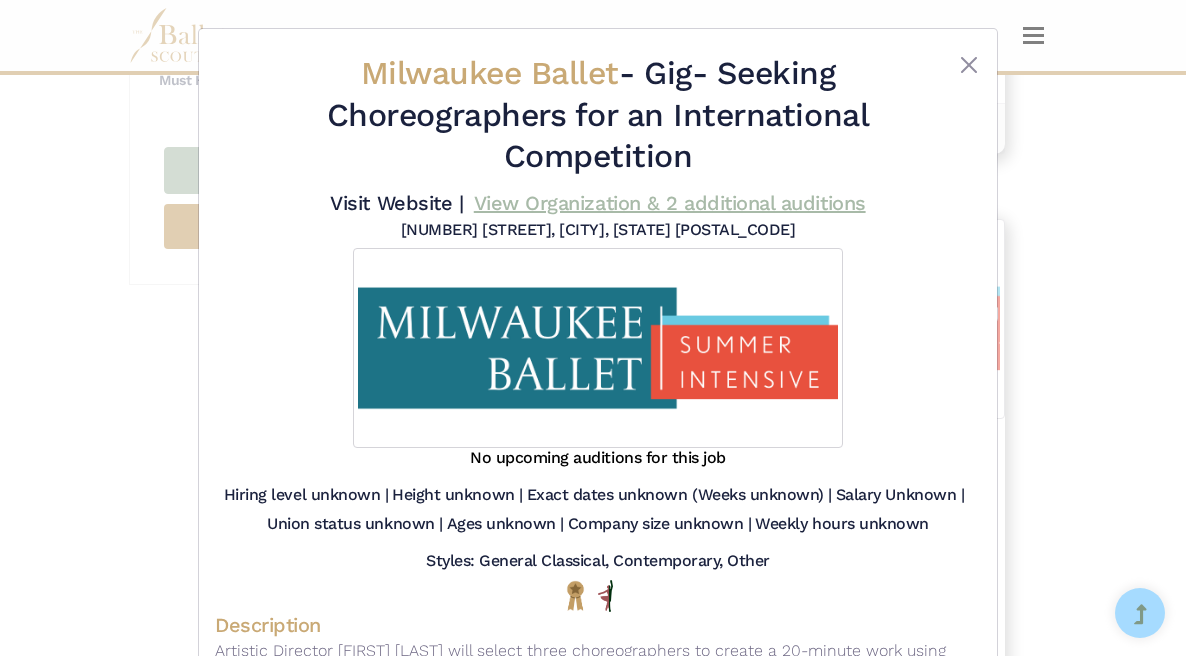 click on "View Organization
& 2 additional auditions" at bounding box center [670, 203] 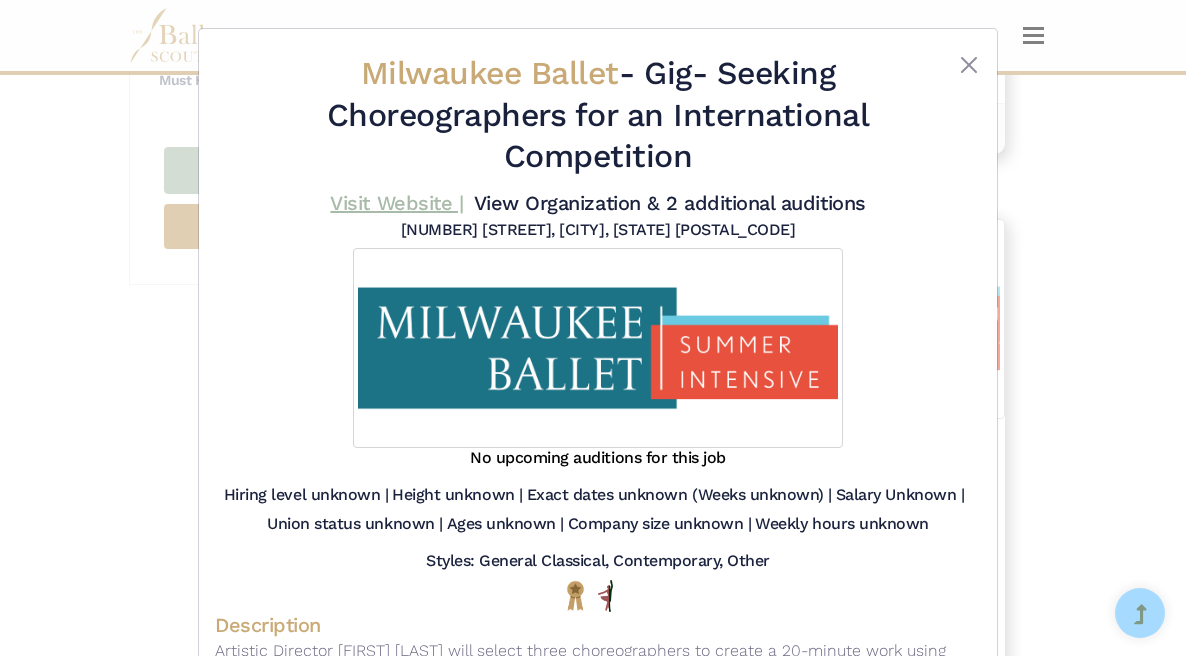 click on "Visit Website |" at bounding box center [396, 203] 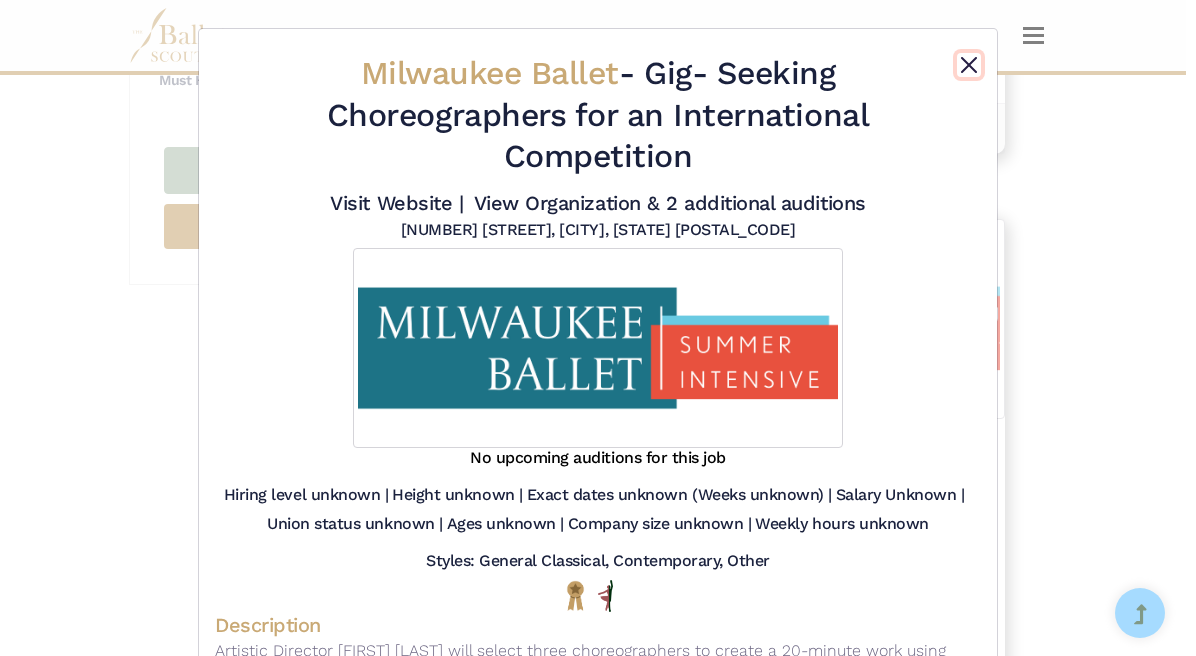 click at bounding box center [969, 65] 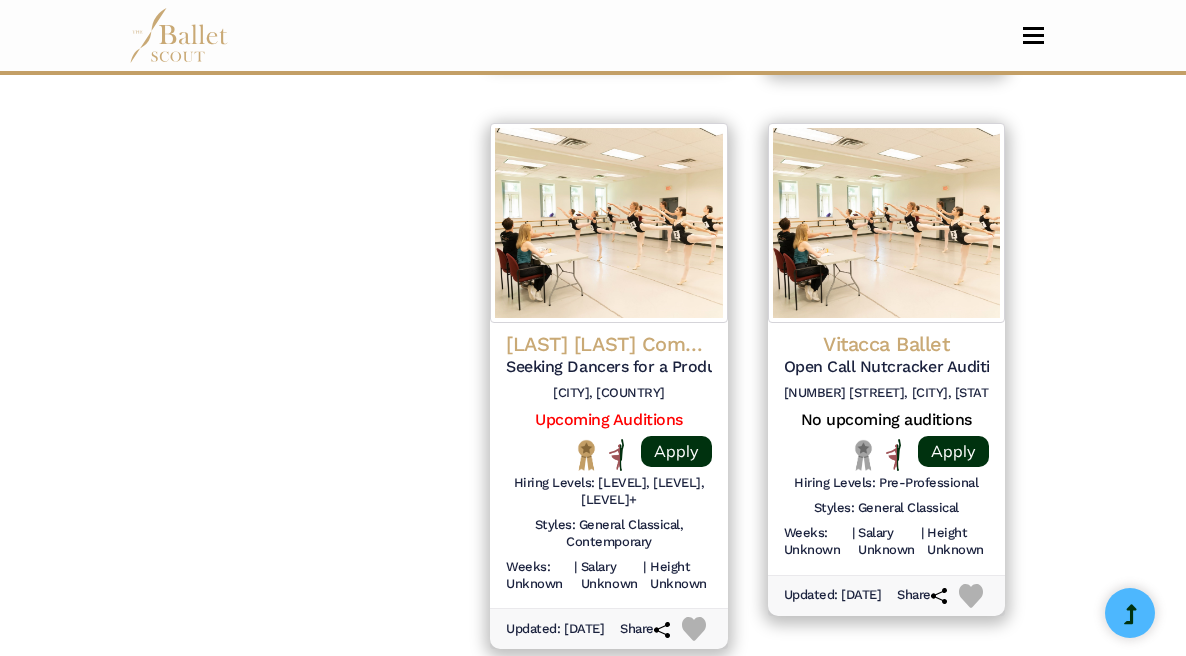 scroll, scrollTop: 2733, scrollLeft: 0, axis: vertical 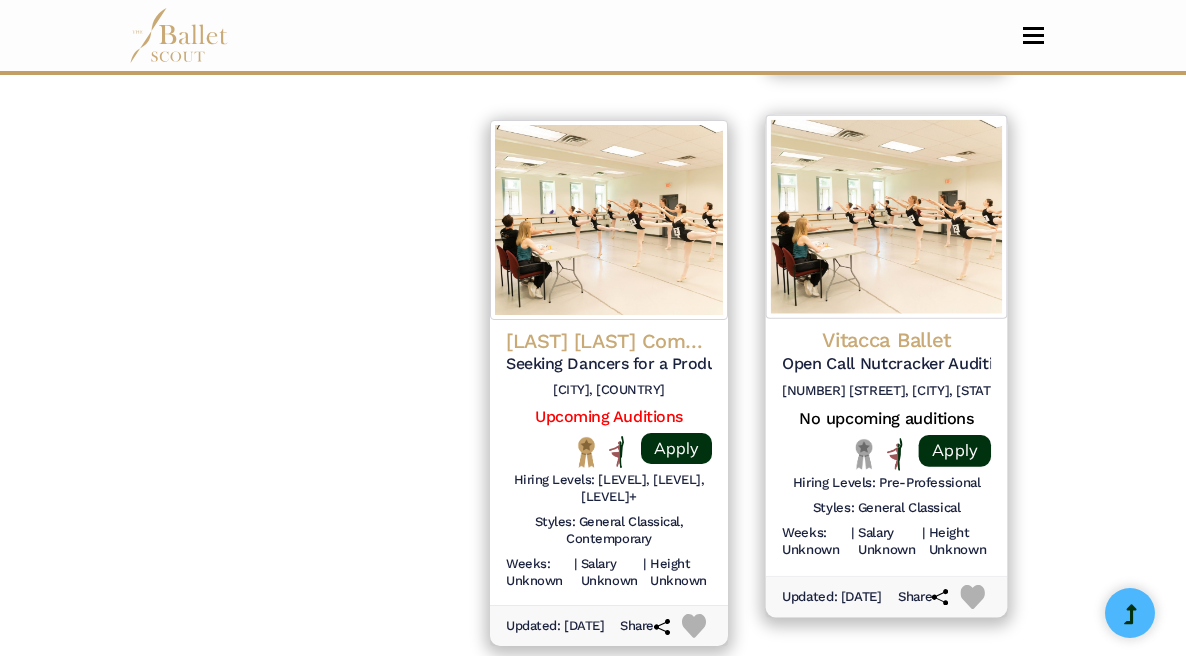 click on "Open Call Nutcracker Audition" at bounding box center [886, -1911] 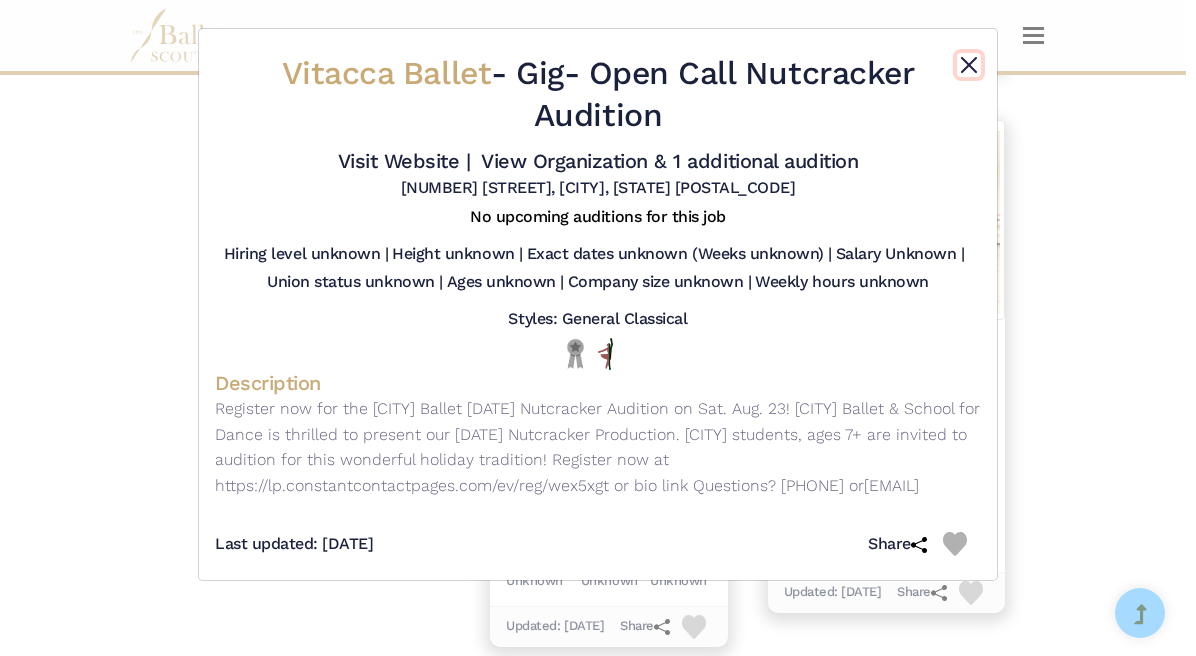 click at bounding box center [969, 65] 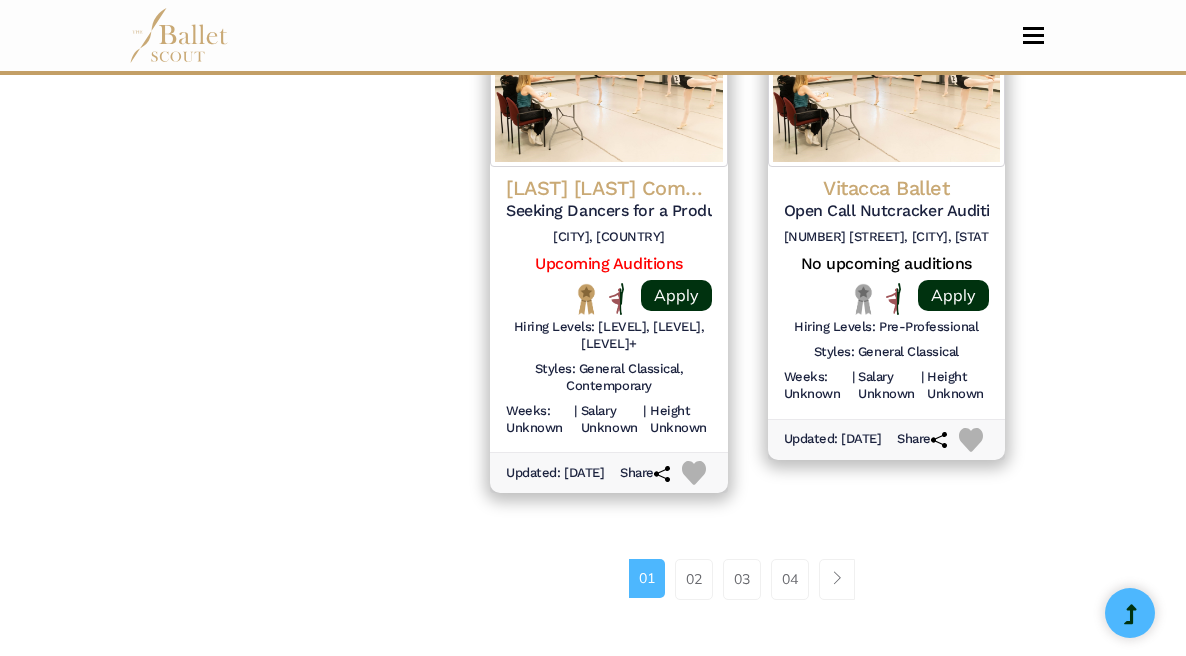scroll, scrollTop: 3030, scrollLeft: 0, axis: vertical 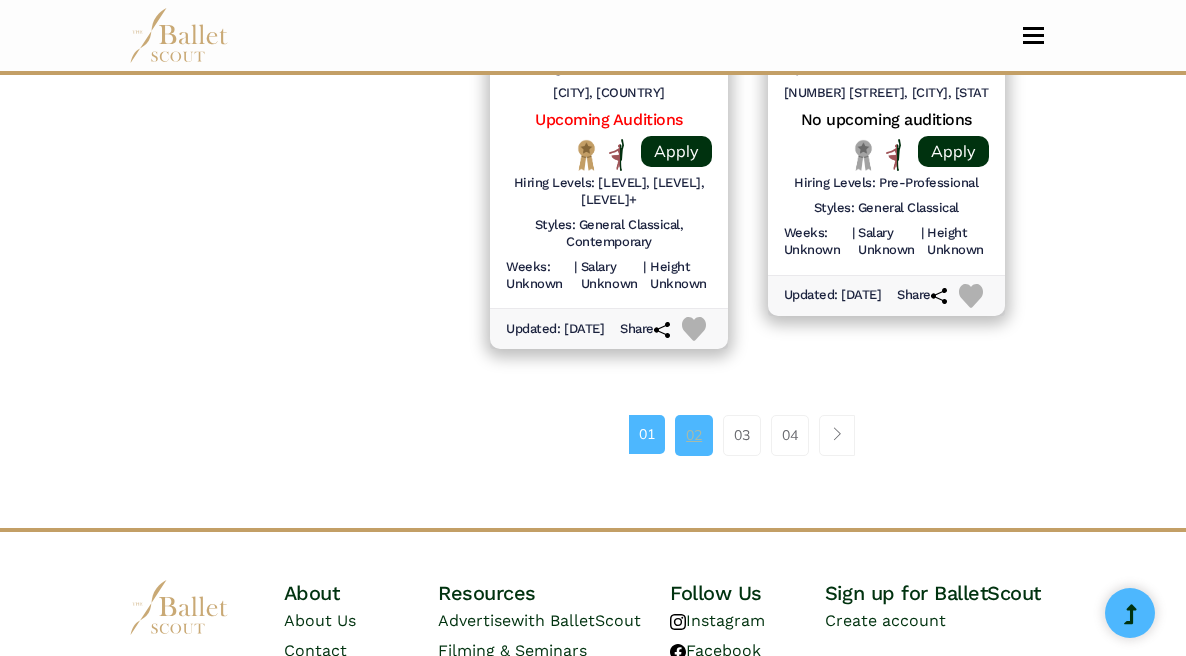 click on "02" at bounding box center [694, 435] 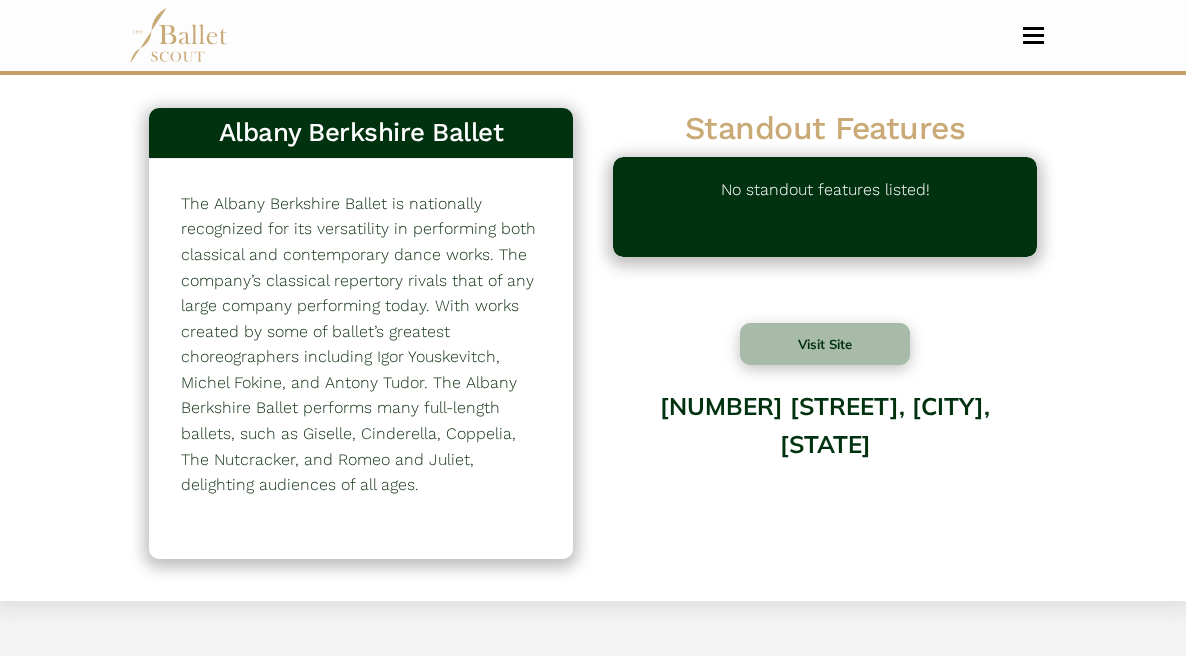 scroll, scrollTop: 0, scrollLeft: 0, axis: both 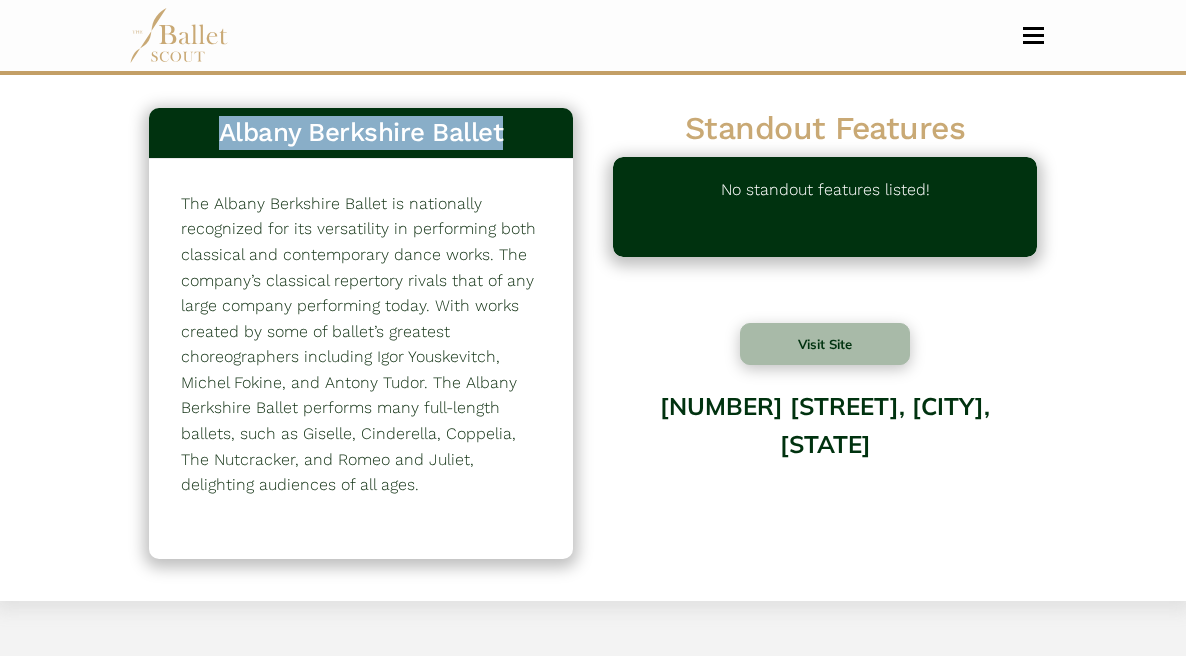 drag, startPoint x: 504, startPoint y: 134, endPoint x: 223, endPoint y: 127, distance: 281.0872 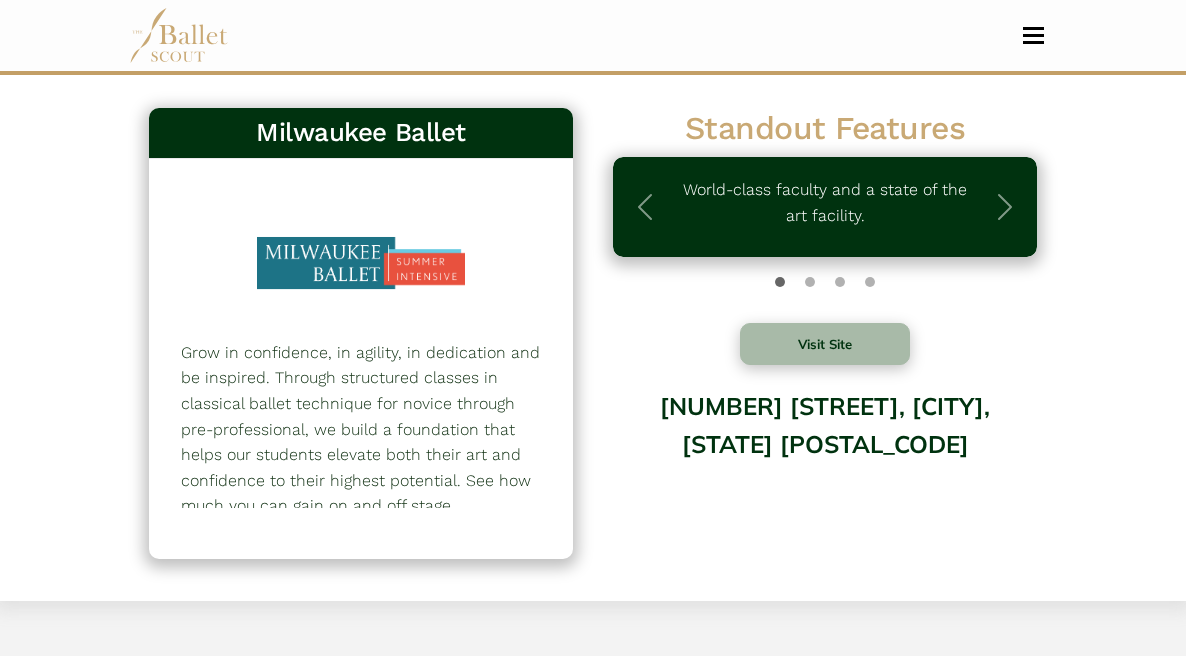 scroll, scrollTop: 0, scrollLeft: 0, axis: both 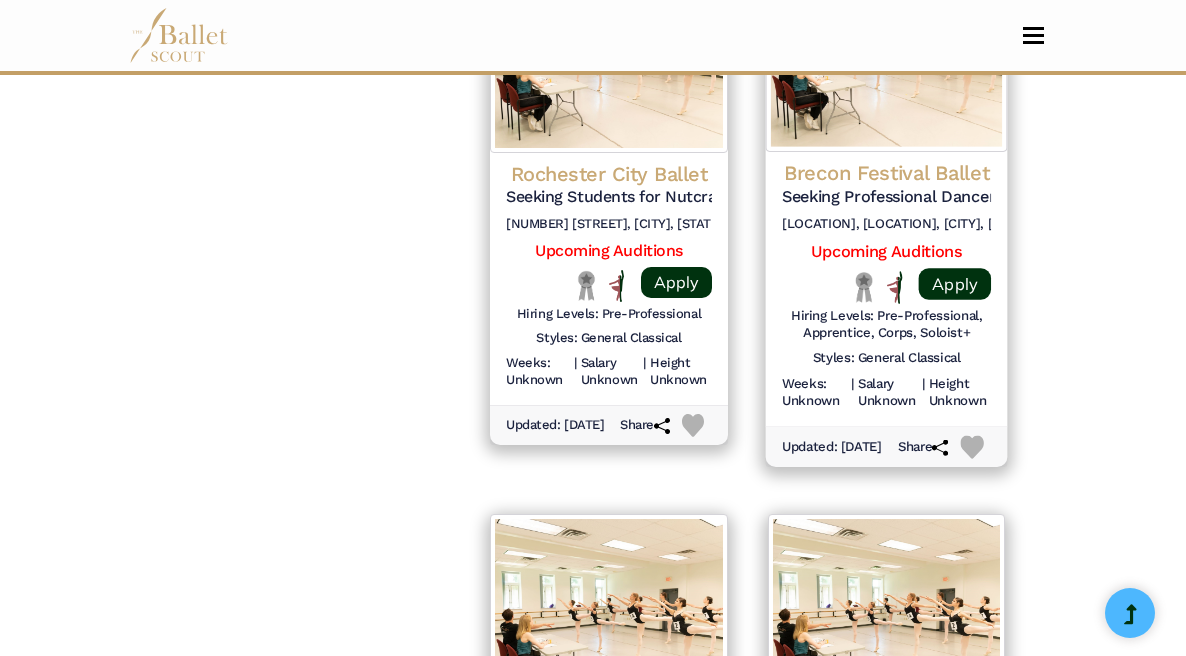 click on "Brecon Festival Ballet" at bounding box center [886, -1541] 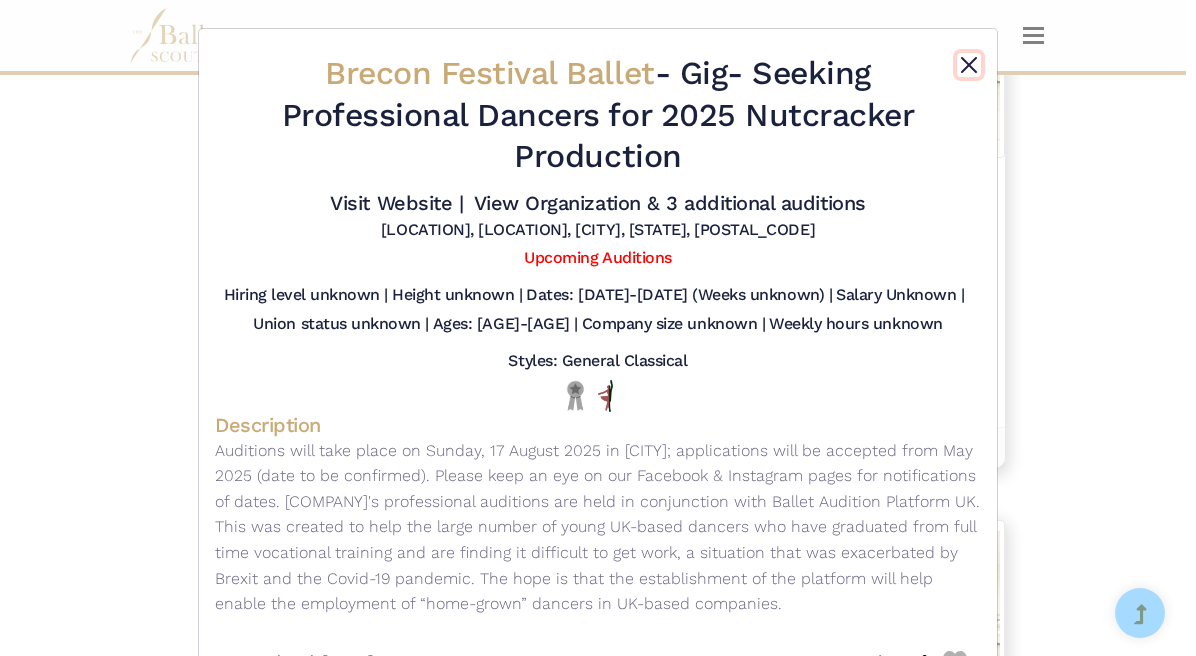 click at bounding box center [969, 65] 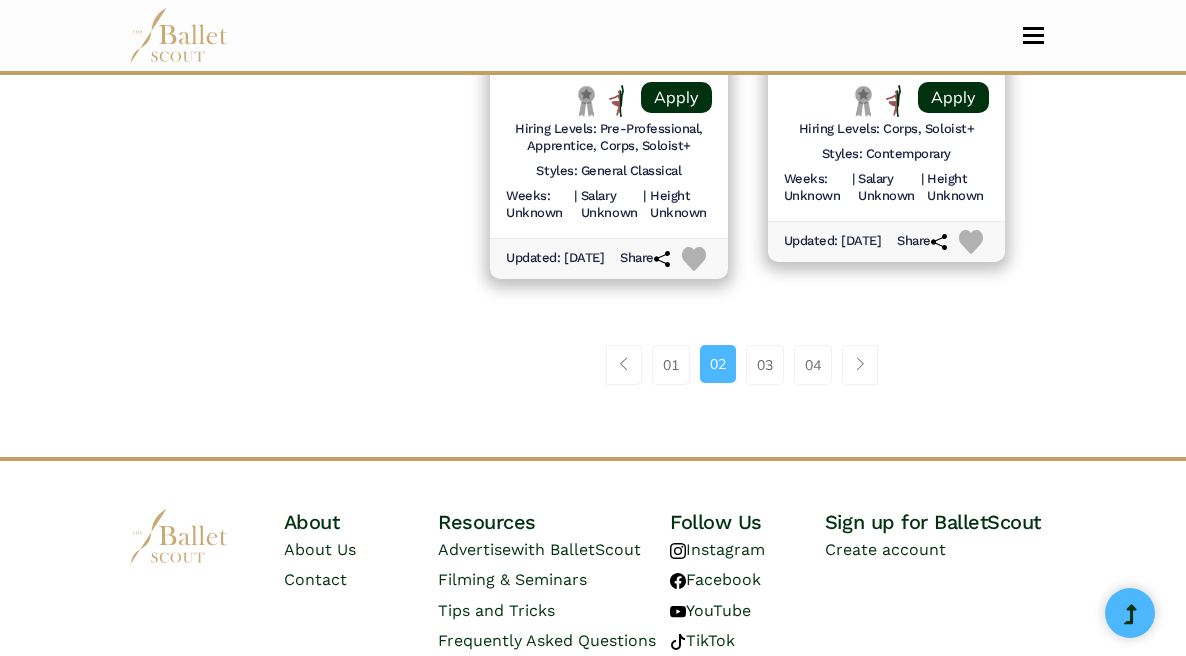 scroll, scrollTop: 3087, scrollLeft: 0, axis: vertical 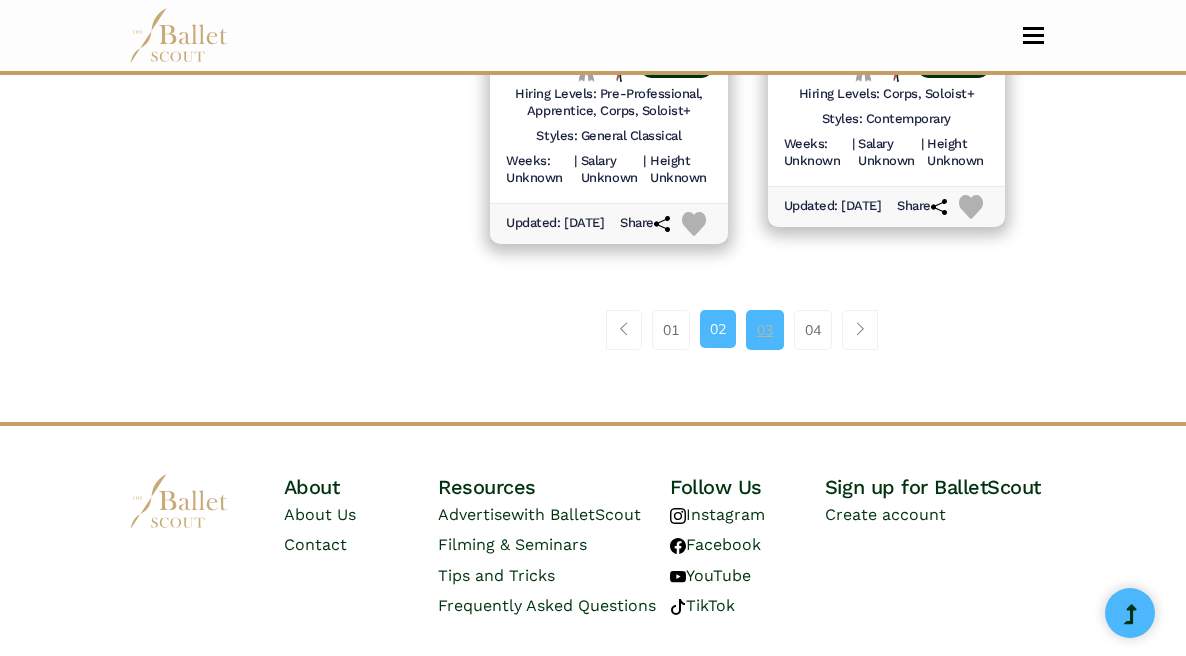 click on "03" at bounding box center [765, 330] 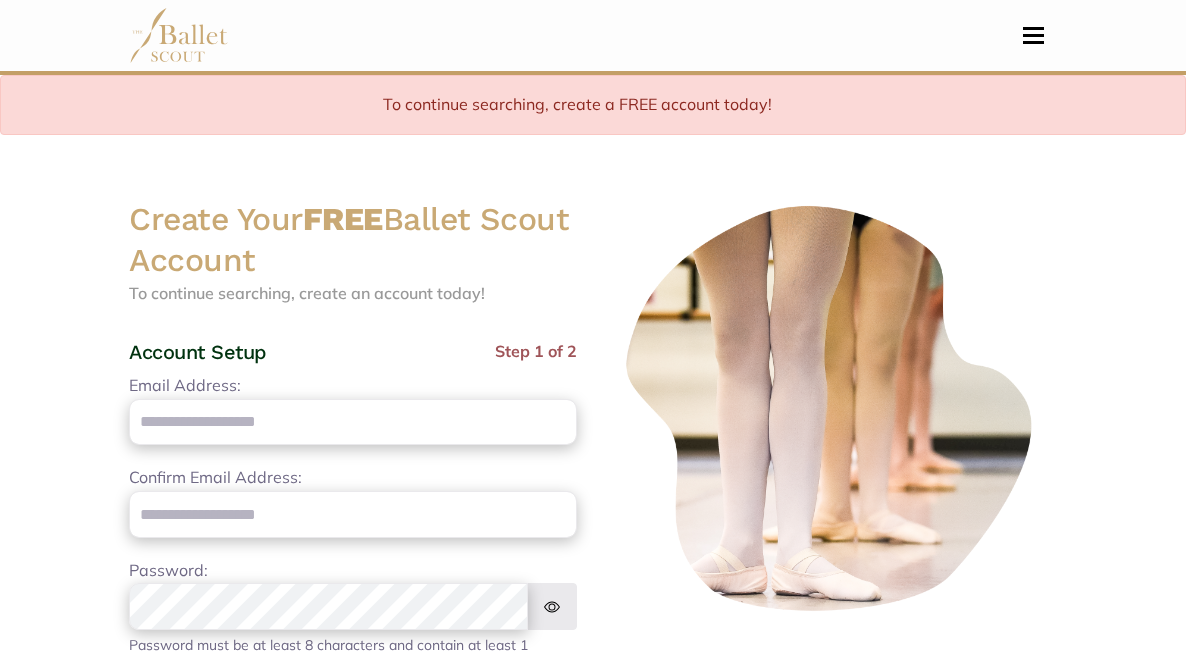 scroll, scrollTop: 0, scrollLeft: 0, axis: both 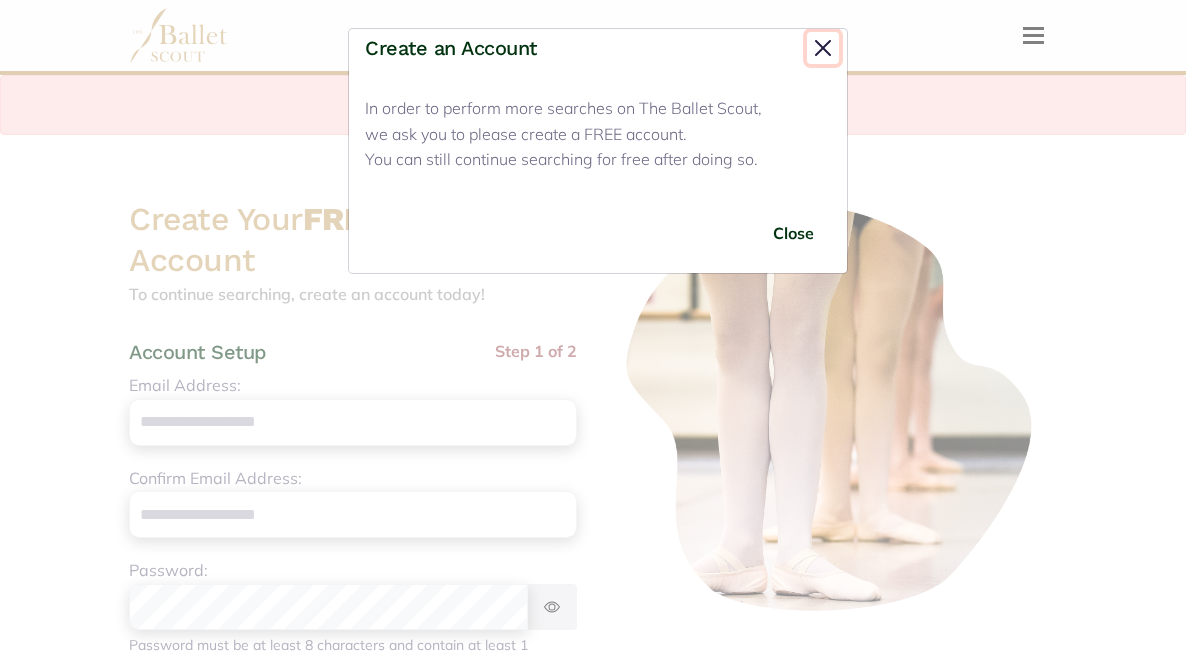 click at bounding box center [823, 48] 